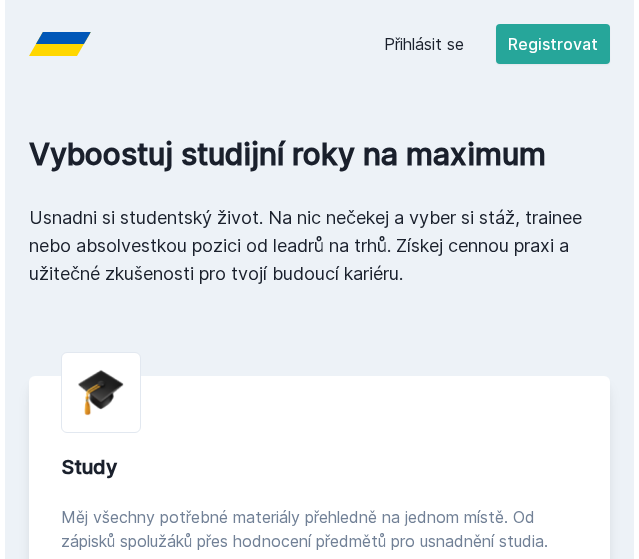 scroll, scrollTop: 0, scrollLeft: 0, axis: both 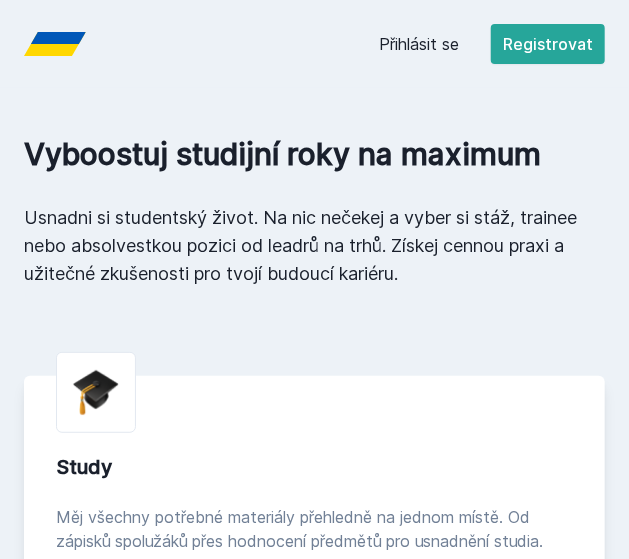 click on "Přihlásit se" at bounding box center (419, 44) 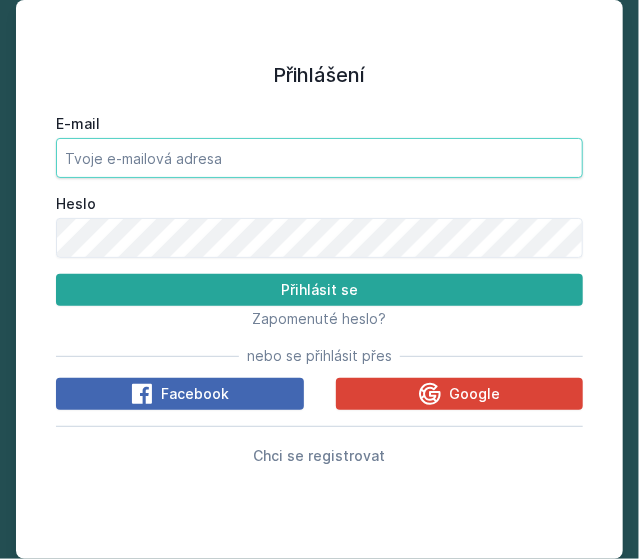 click on "E-mail" at bounding box center (319, 158) 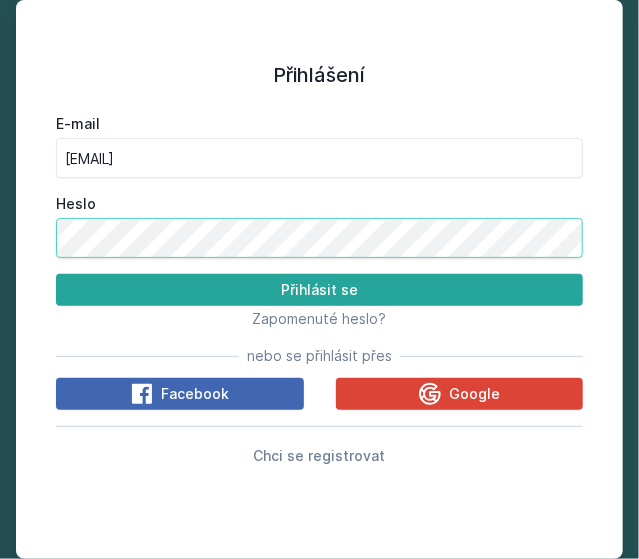 click on "Přihlásit se" at bounding box center [319, 290] 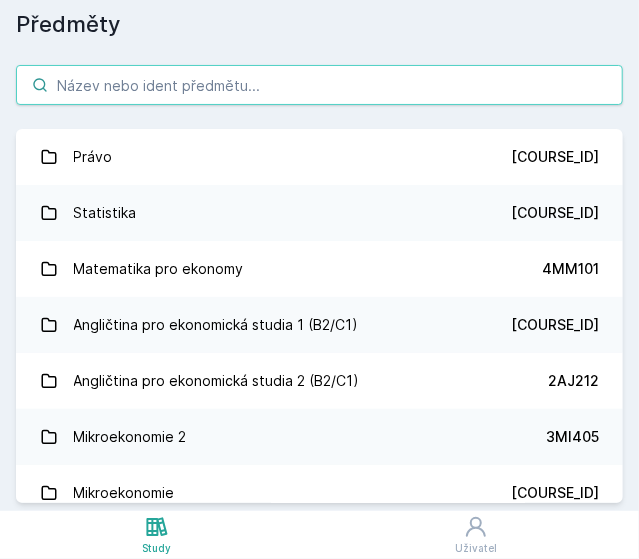 click at bounding box center (319, 85) 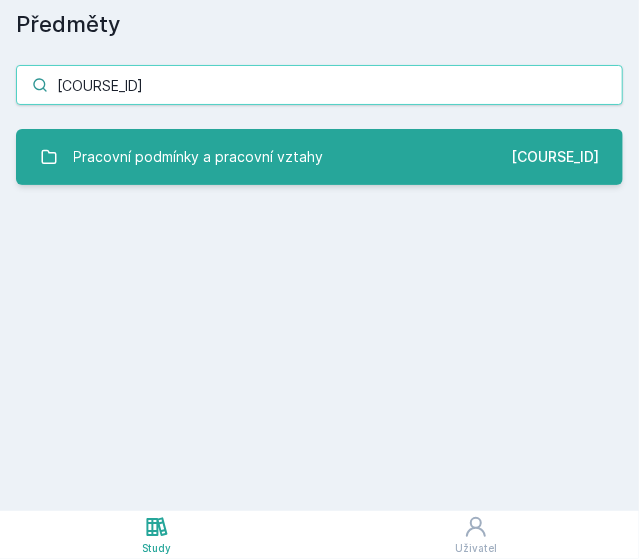 type on "[COURSE_ID]" 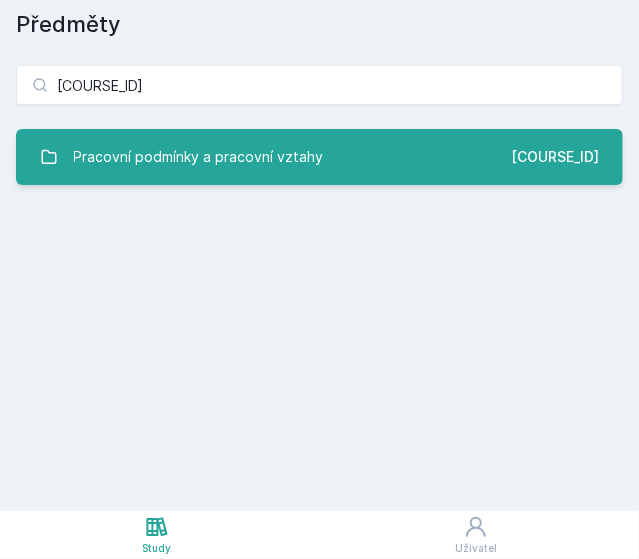 click on "Pracovní podmínky a pracovní vztahy" at bounding box center [199, 157] 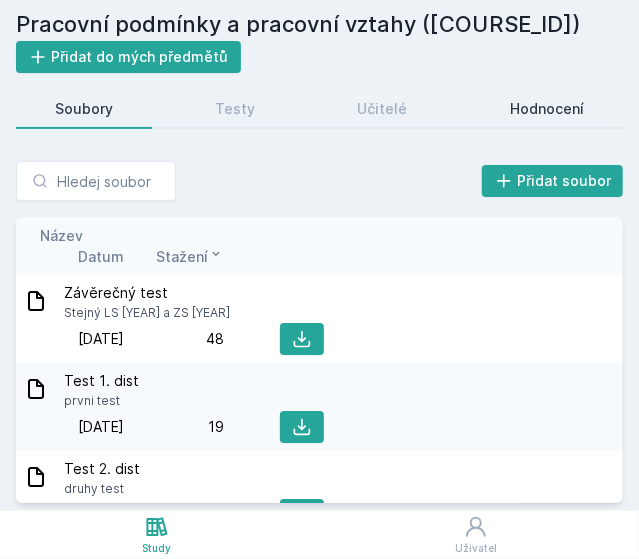click on "Hodnocení" at bounding box center [547, 109] 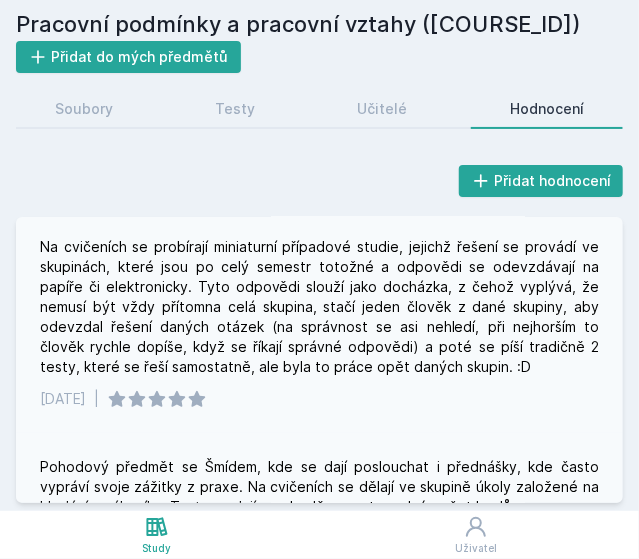 scroll, scrollTop: 0, scrollLeft: 0, axis: both 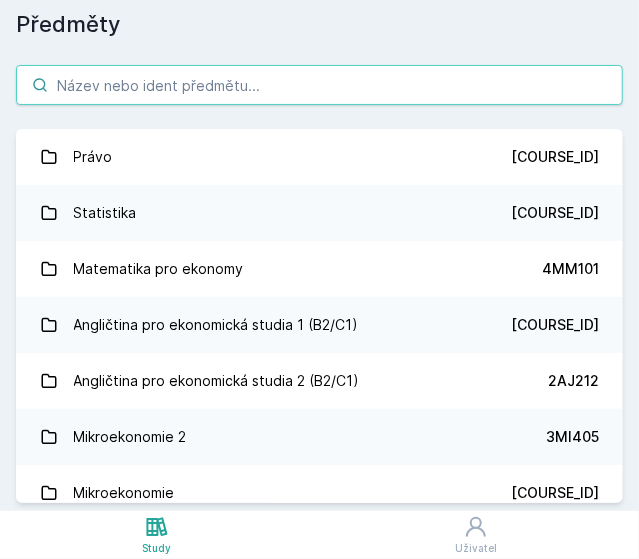 click at bounding box center (319, 85) 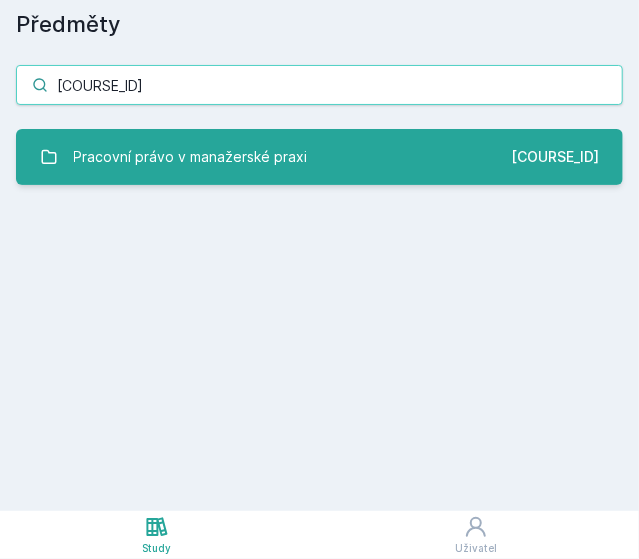 type on "[COURSE_ID]" 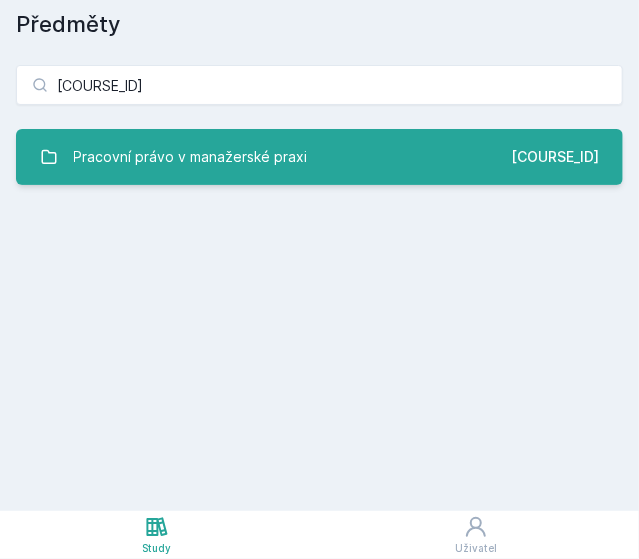 click on "Pracovní právo v manažerské praxi" at bounding box center (191, 157) 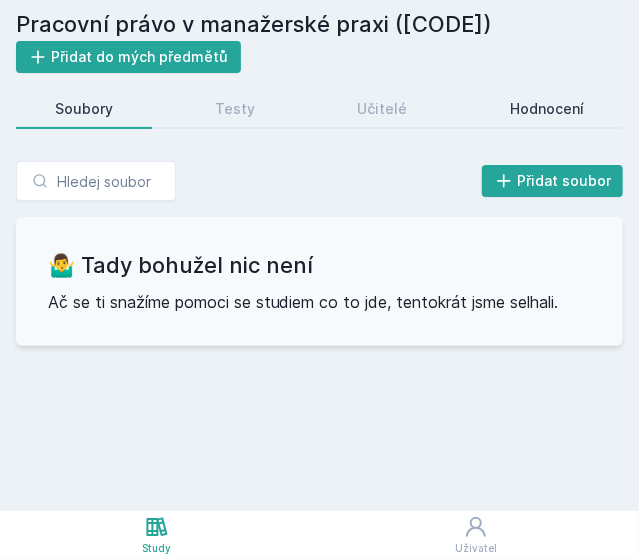 click on "Hodnocení" at bounding box center [547, 109] 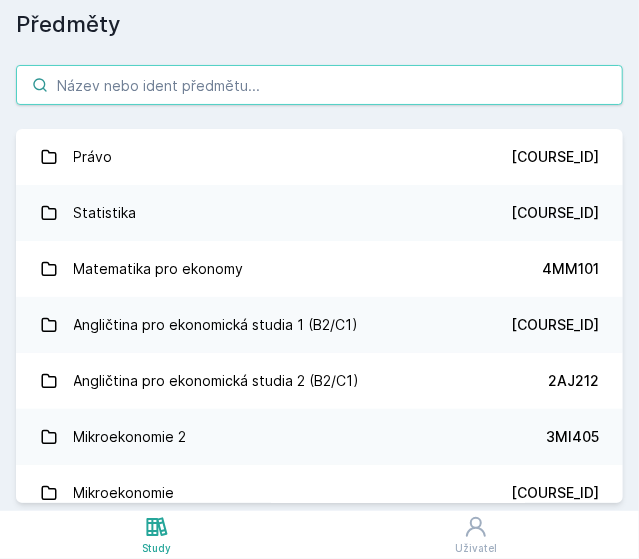 click at bounding box center [319, 85] 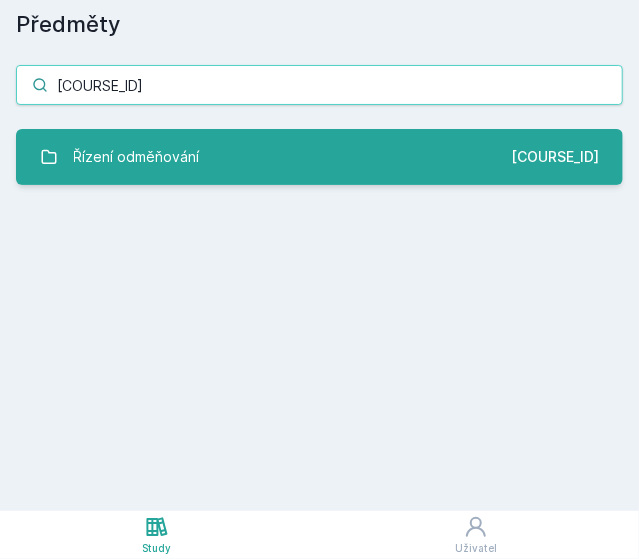 type on "[COURSE_ID]" 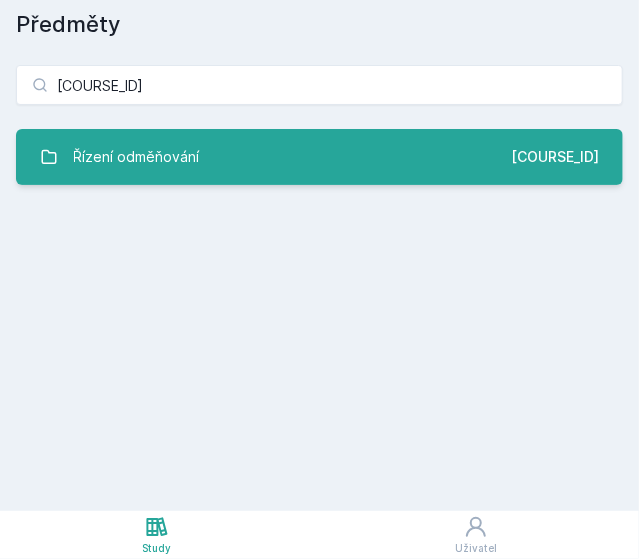 click on "Řízení odměňování" at bounding box center (137, 157) 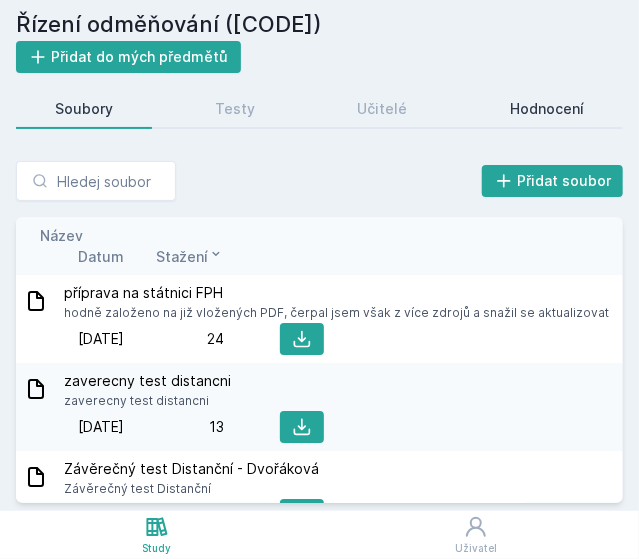 click on "Hodnocení" at bounding box center [547, 109] 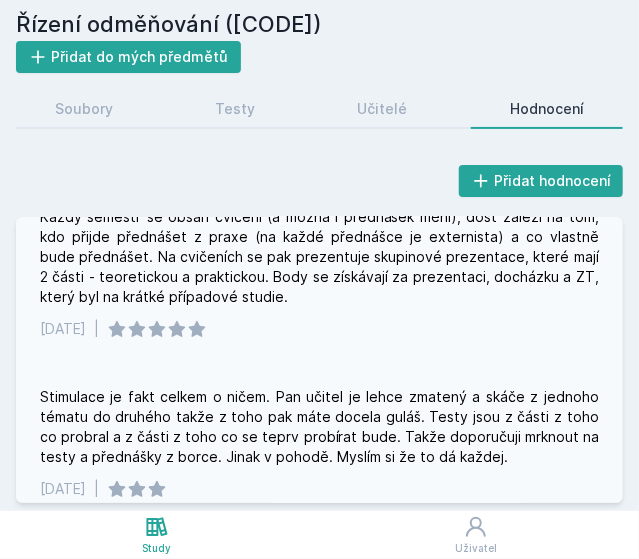 scroll, scrollTop: 0, scrollLeft: 0, axis: both 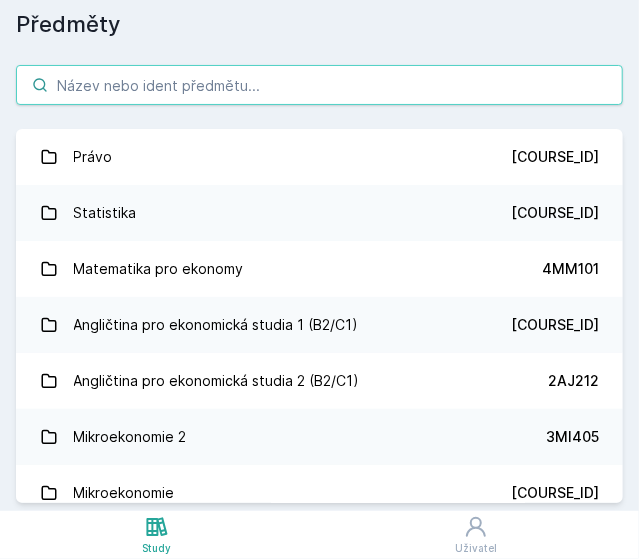 click at bounding box center (319, 85) 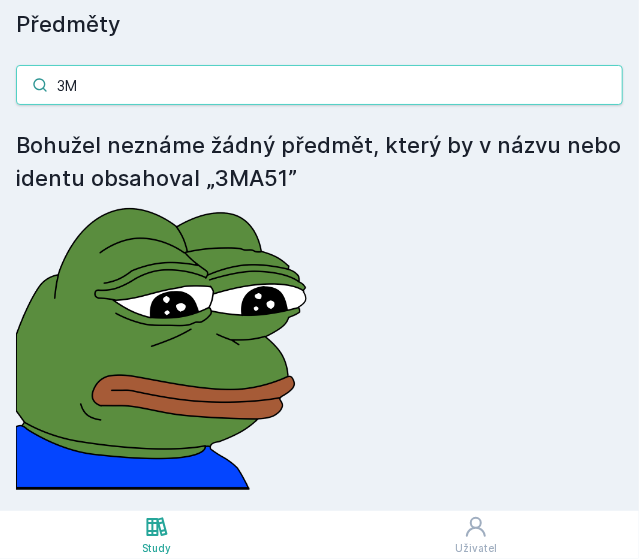 type on "3" 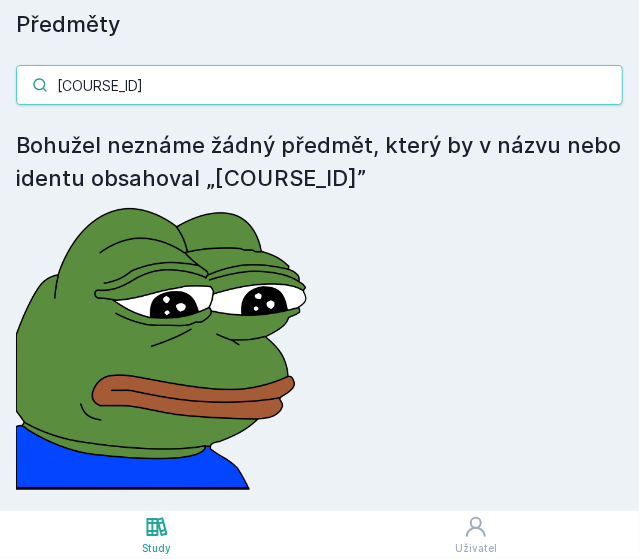 click on "[COURSE_ID]" at bounding box center [319, 85] 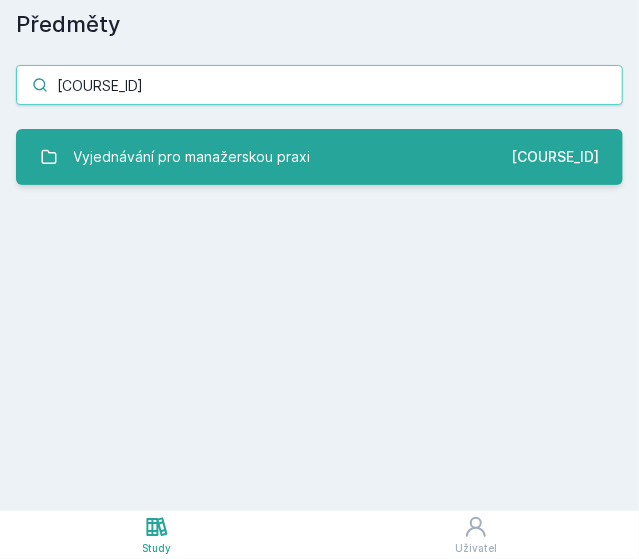 type on "[COURSE_ID]" 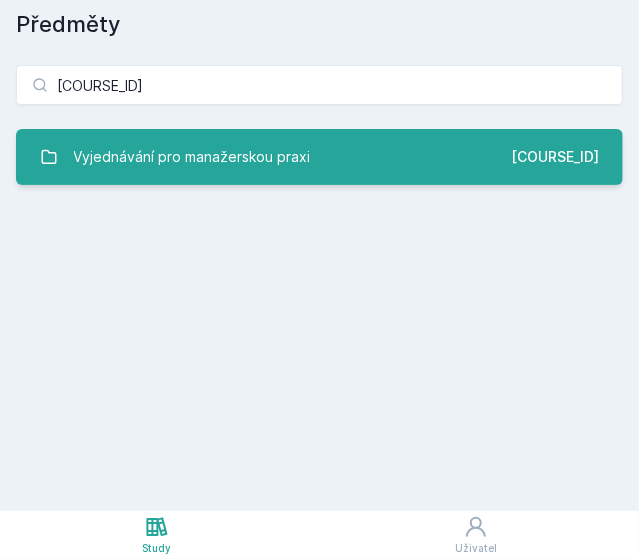 click on "Vyjednávání pro manažerskou praxi" at bounding box center [192, 157] 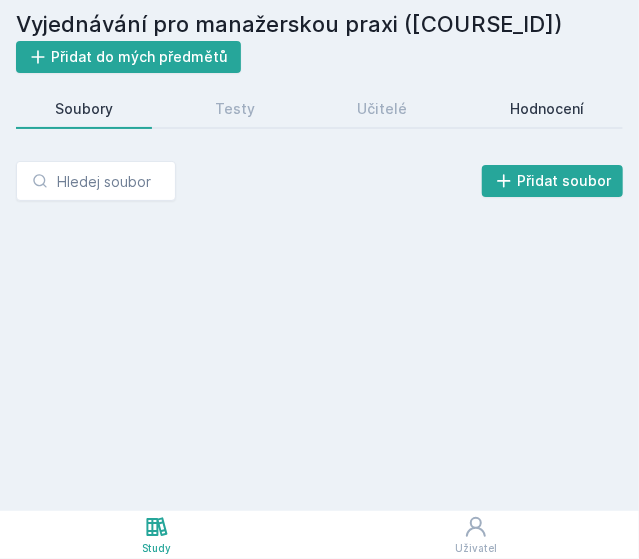 click on "Hodnocení" at bounding box center [547, 109] 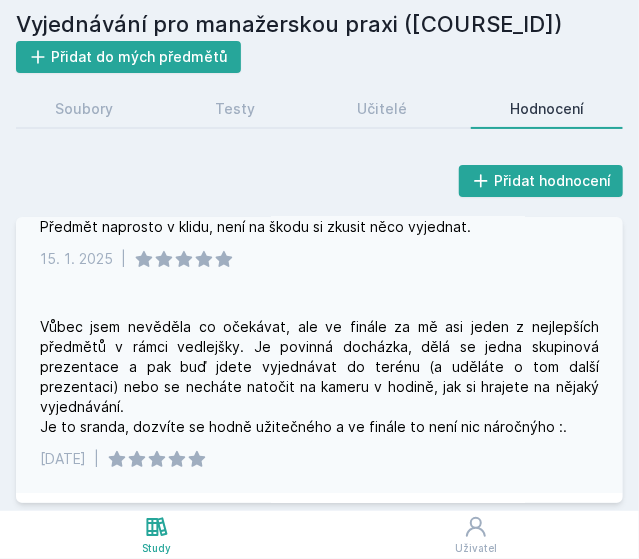 scroll, scrollTop: 0, scrollLeft: 0, axis: both 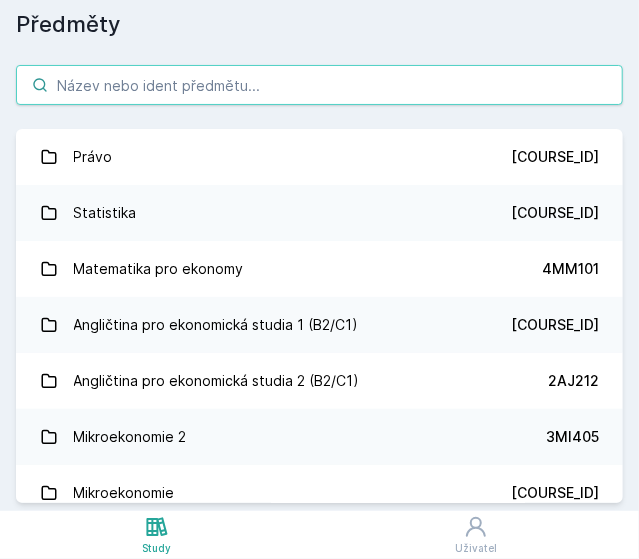 click at bounding box center [319, 85] 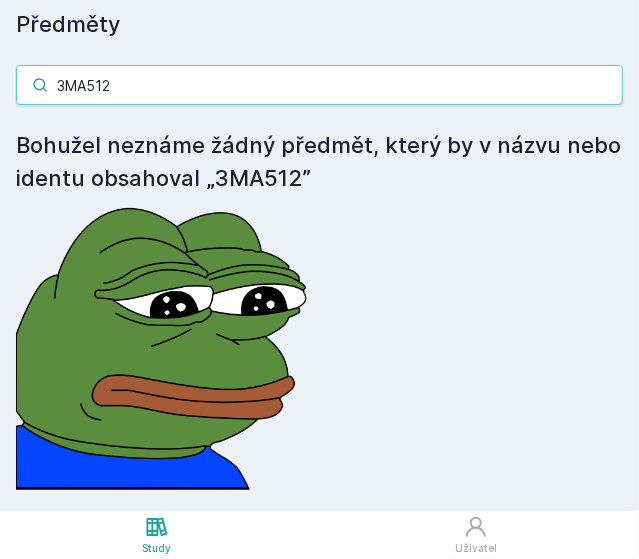 type on "3MA512" 